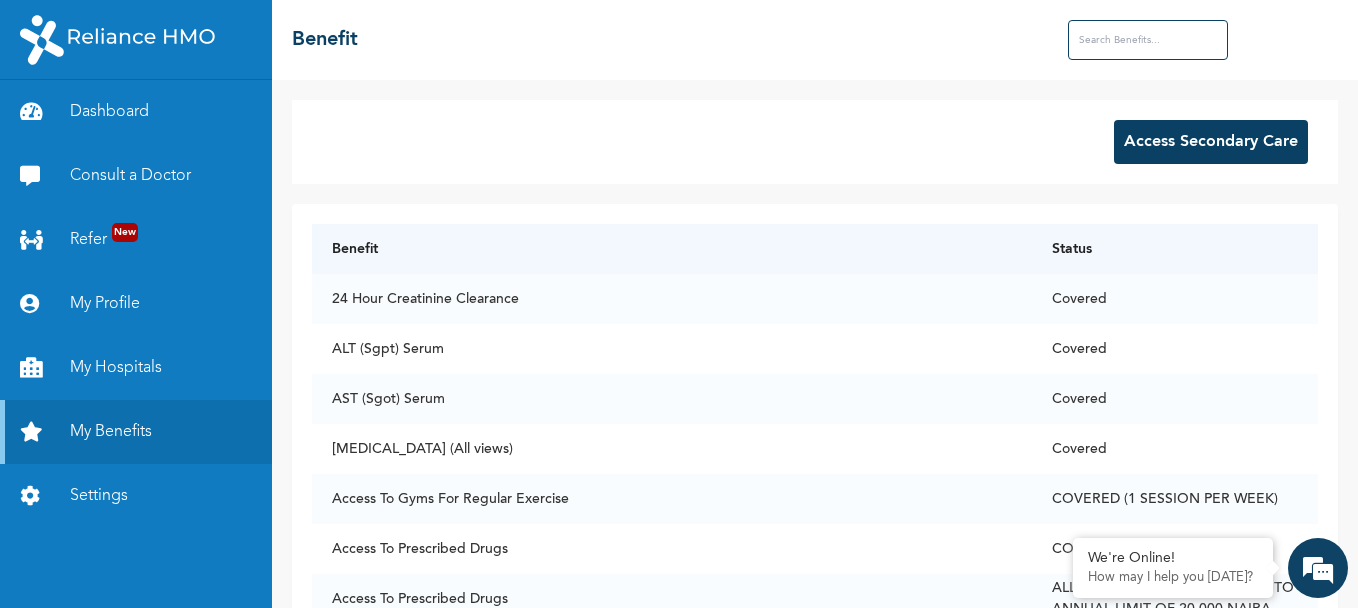 scroll, scrollTop: 0, scrollLeft: 0, axis: both 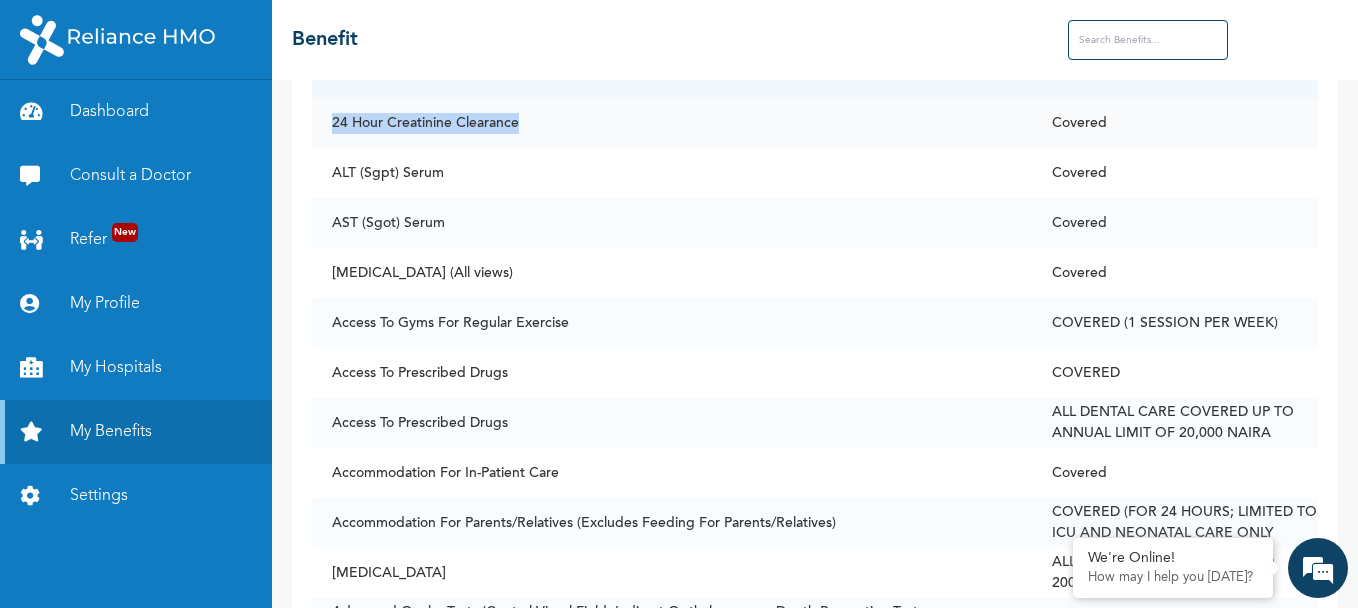 drag, startPoint x: 516, startPoint y: 120, endPoint x: 331, endPoint y: 132, distance: 185.38878 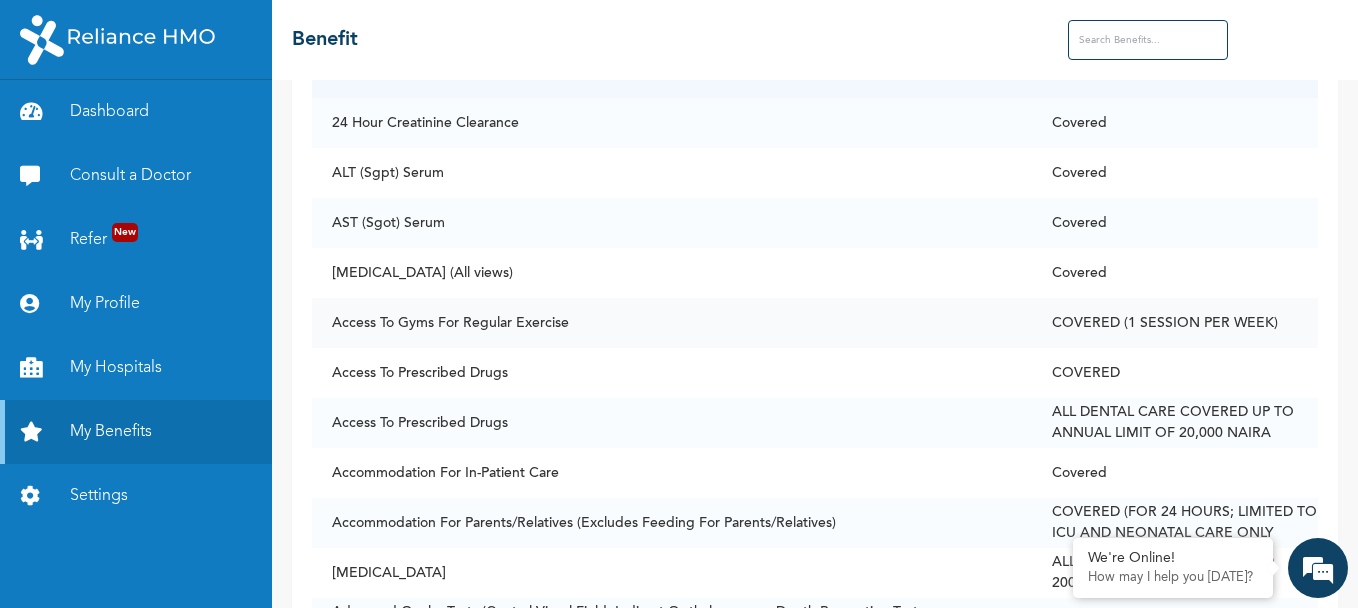 click on "Access To Gyms For Regular Exercise" at bounding box center (672, 323) 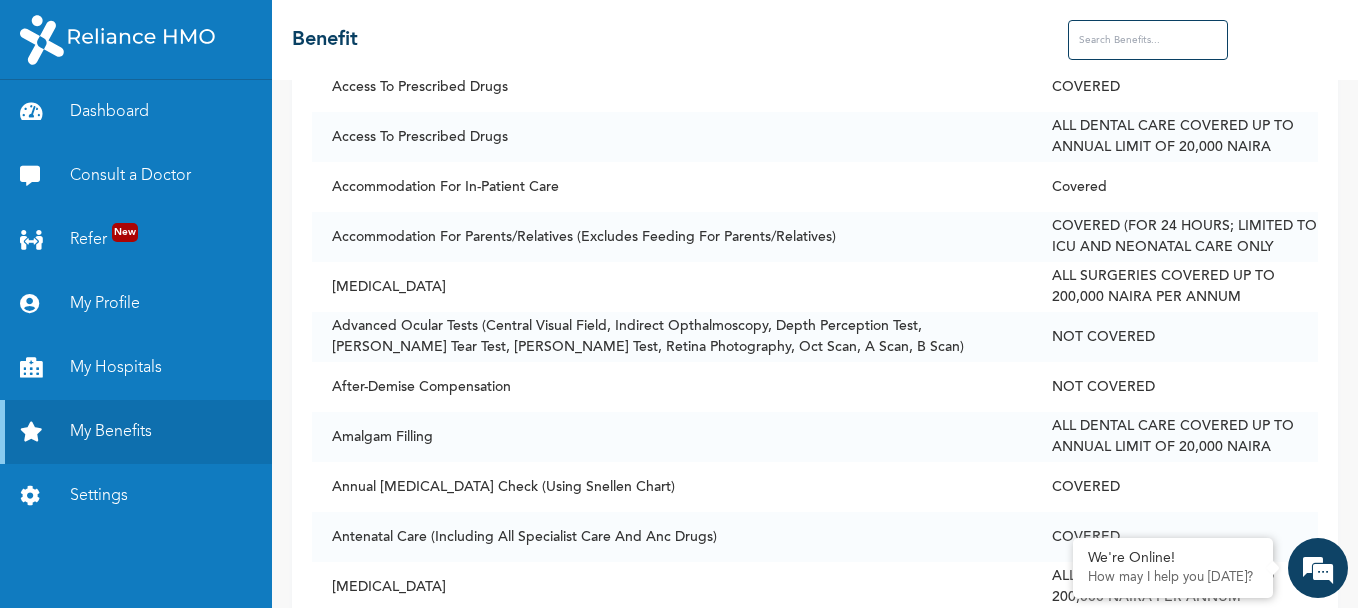 scroll, scrollTop: 463, scrollLeft: 0, axis: vertical 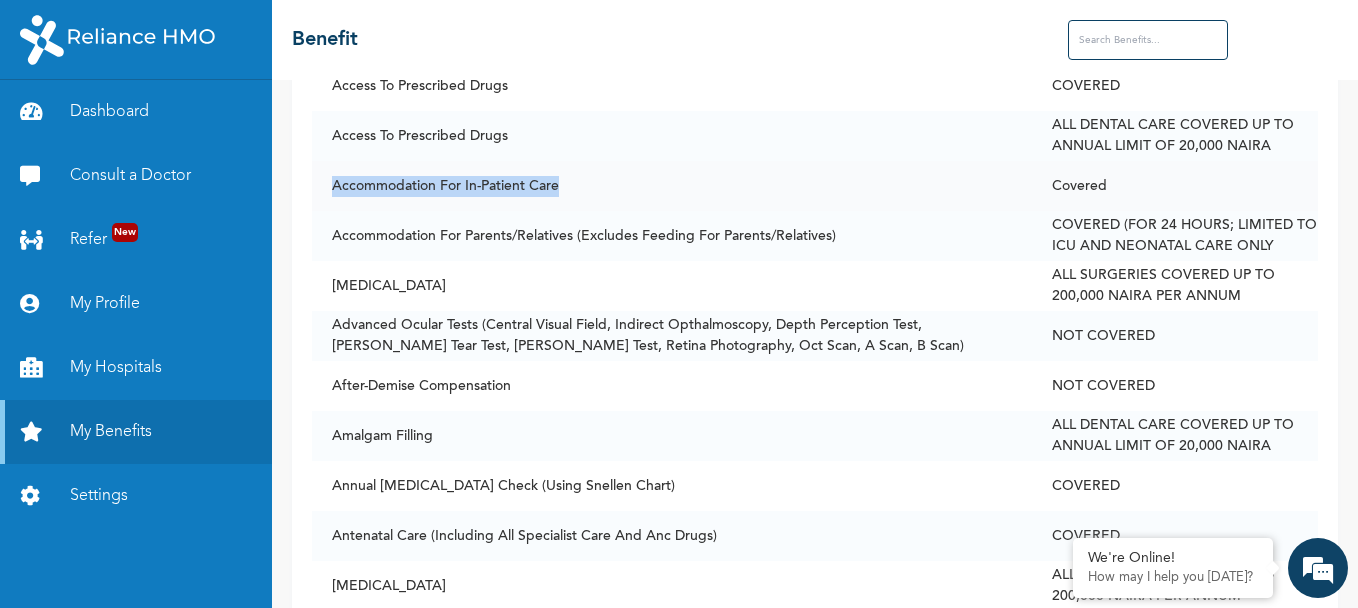 drag, startPoint x: 559, startPoint y: 183, endPoint x: 332, endPoint y: 195, distance: 227.31696 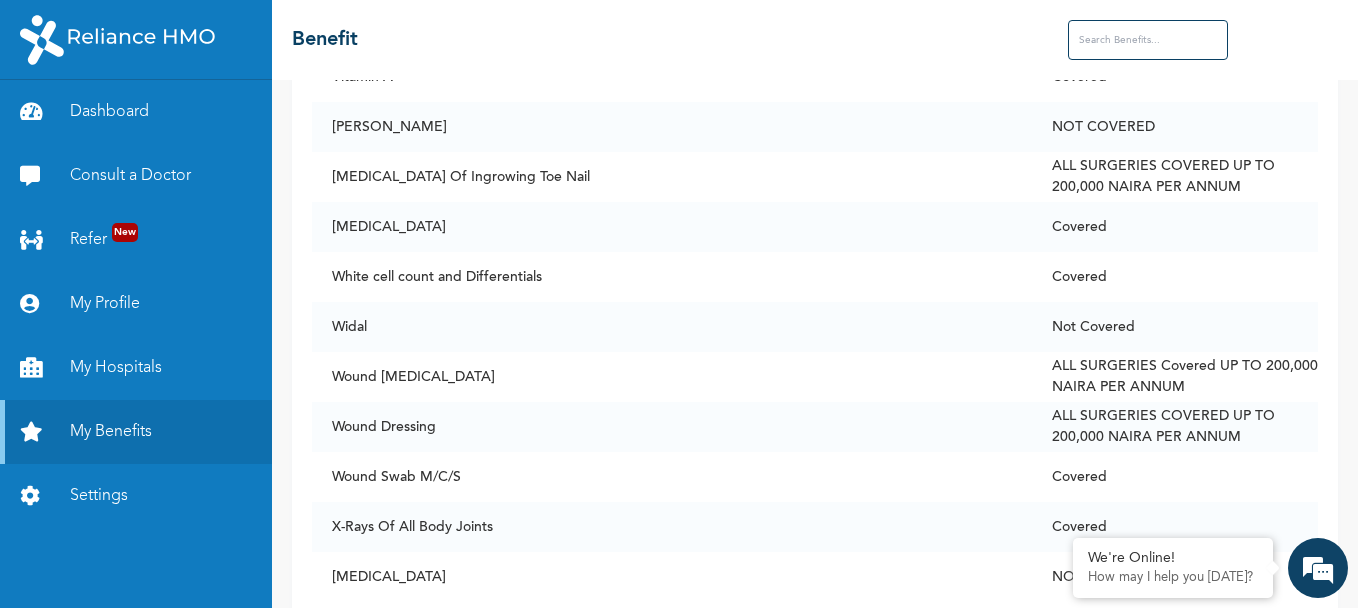 scroll, scrollTop: 15421, scrollLeft: 0, axis: vertical 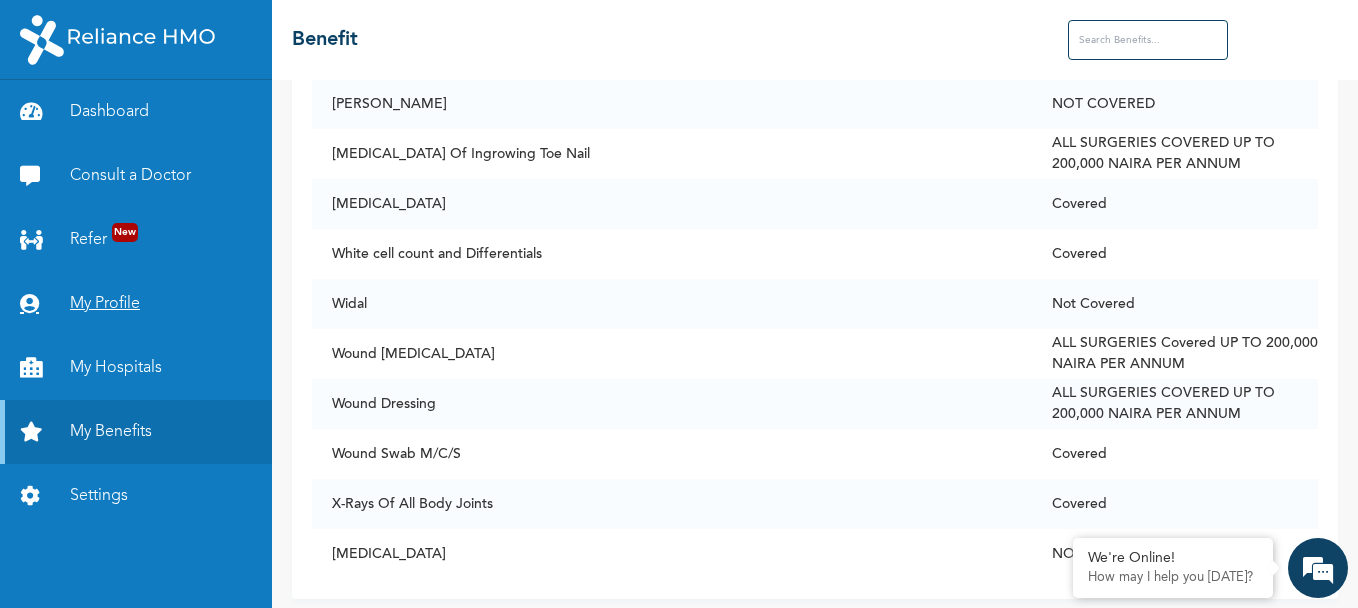 click on "My Profile" at bounding box center (136, 304) 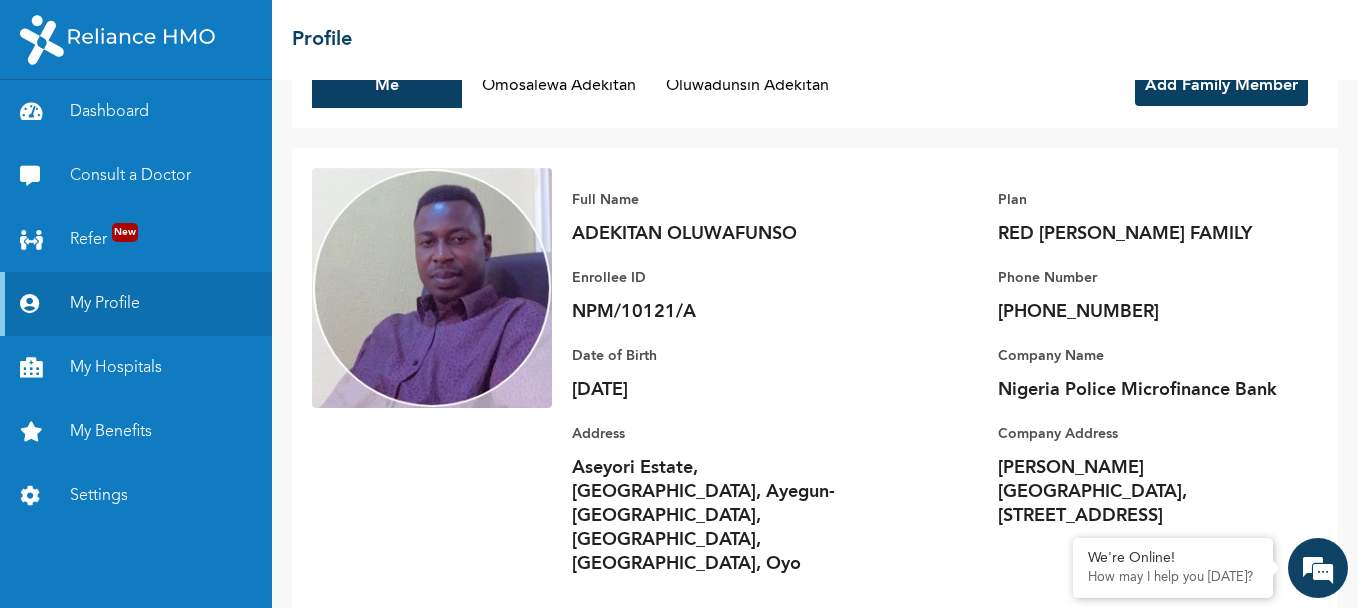scroll, scrollTop: 0, scrollLeft: 0, axis: both 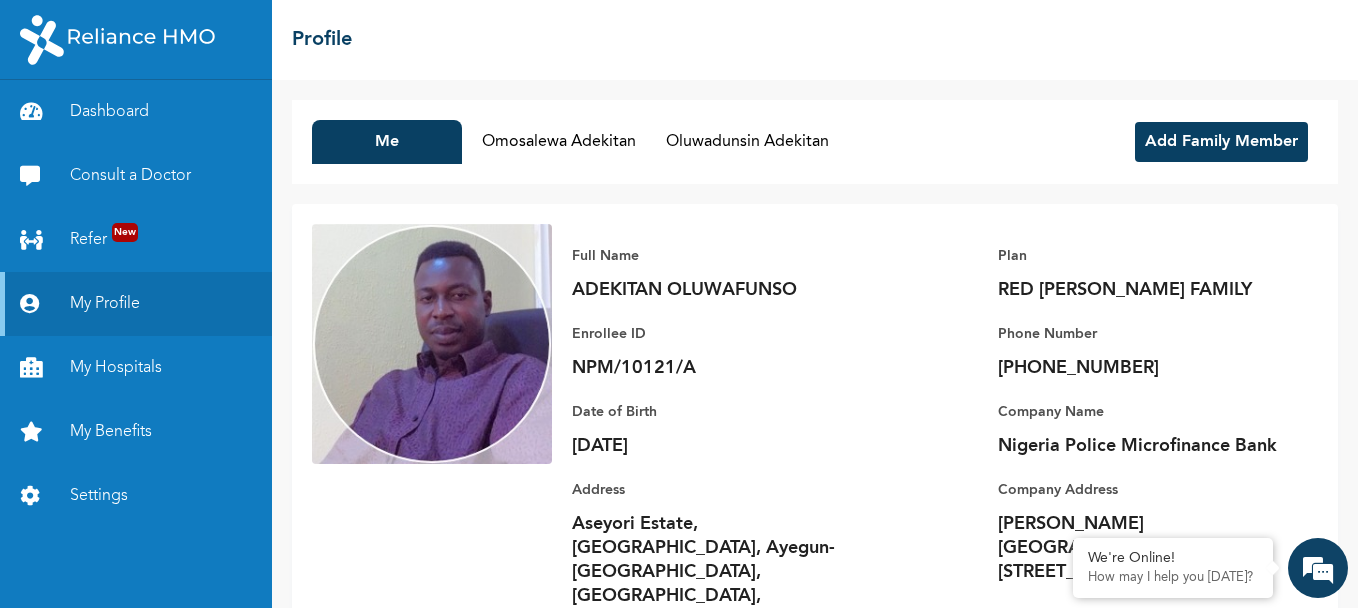 click on "Add Family Member" at bounding box center [1221, 142] 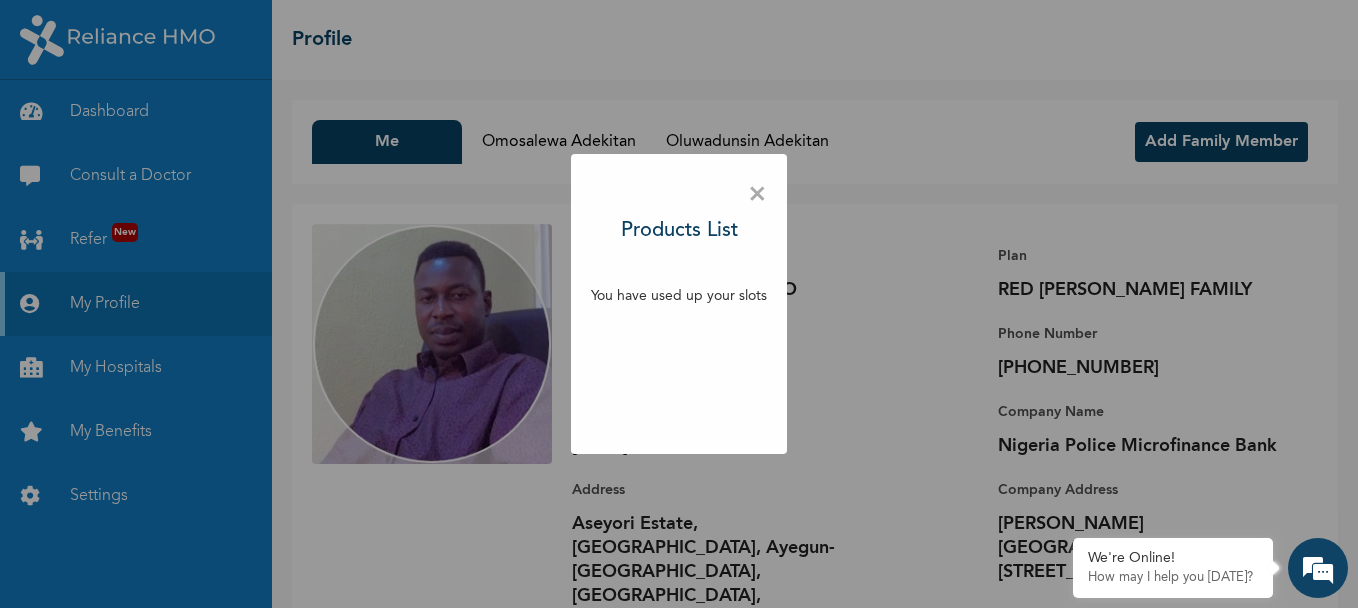 click on "×" at bounding box center (757, 195) 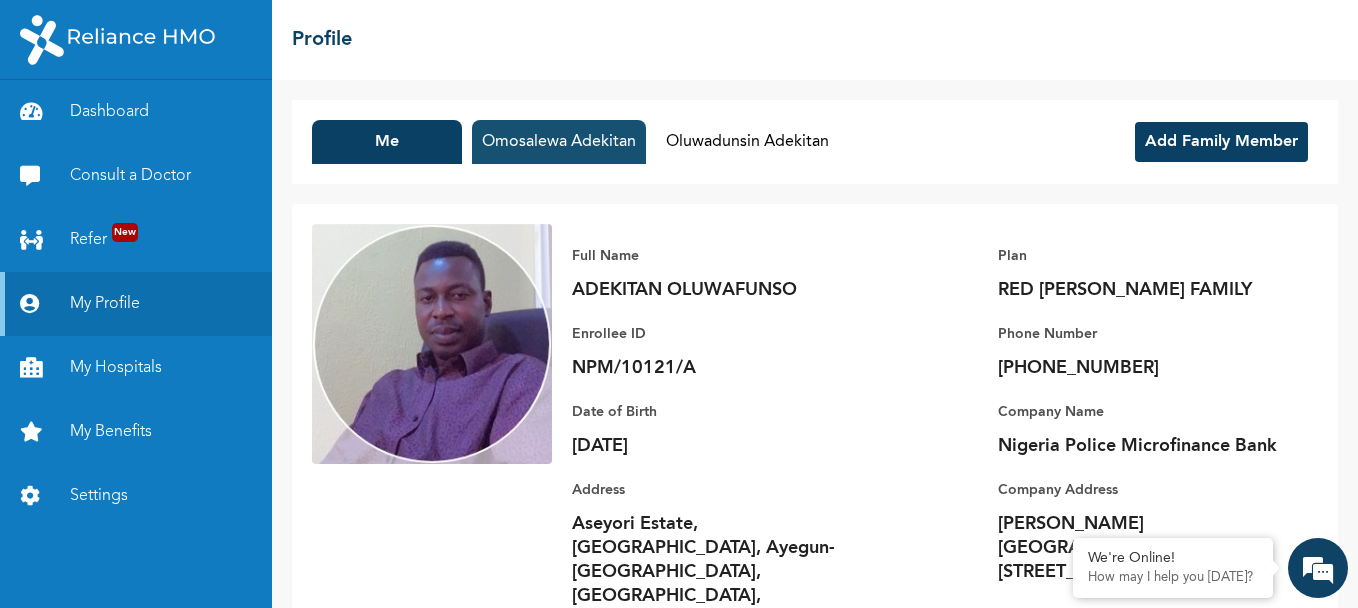 click on "Omosalewa Adekitan" at bounding box center [559, 142] 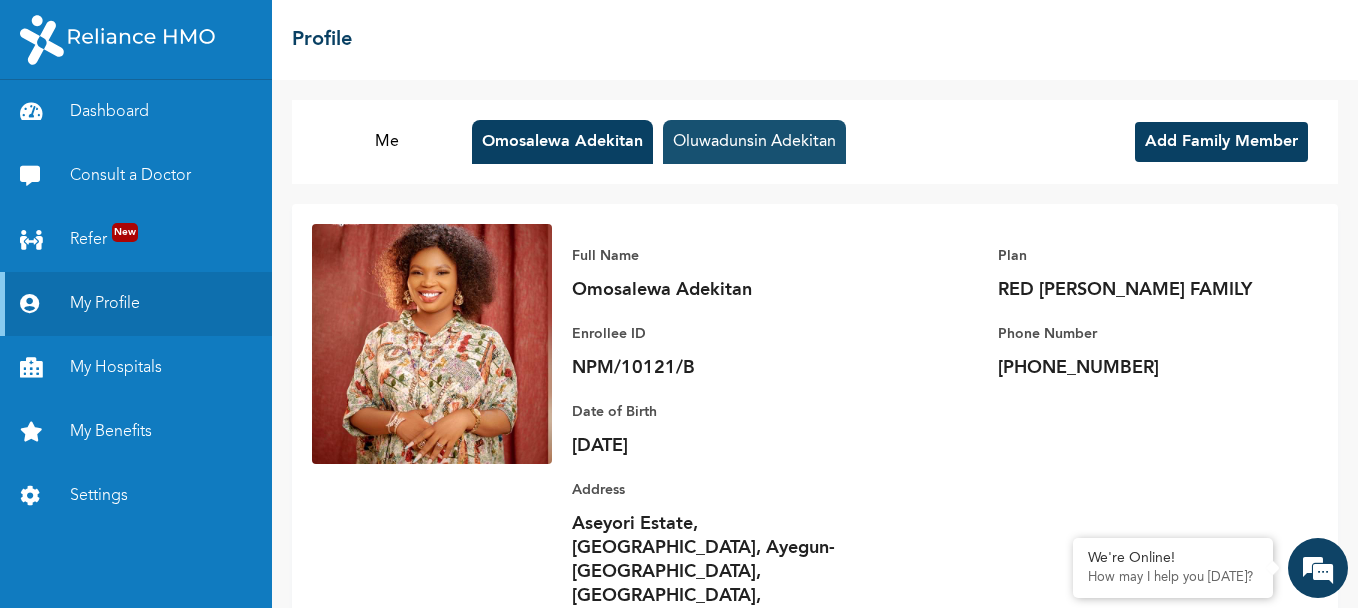 click on "Oluwadunsin Adekitan" at bounding box center [754, 142] 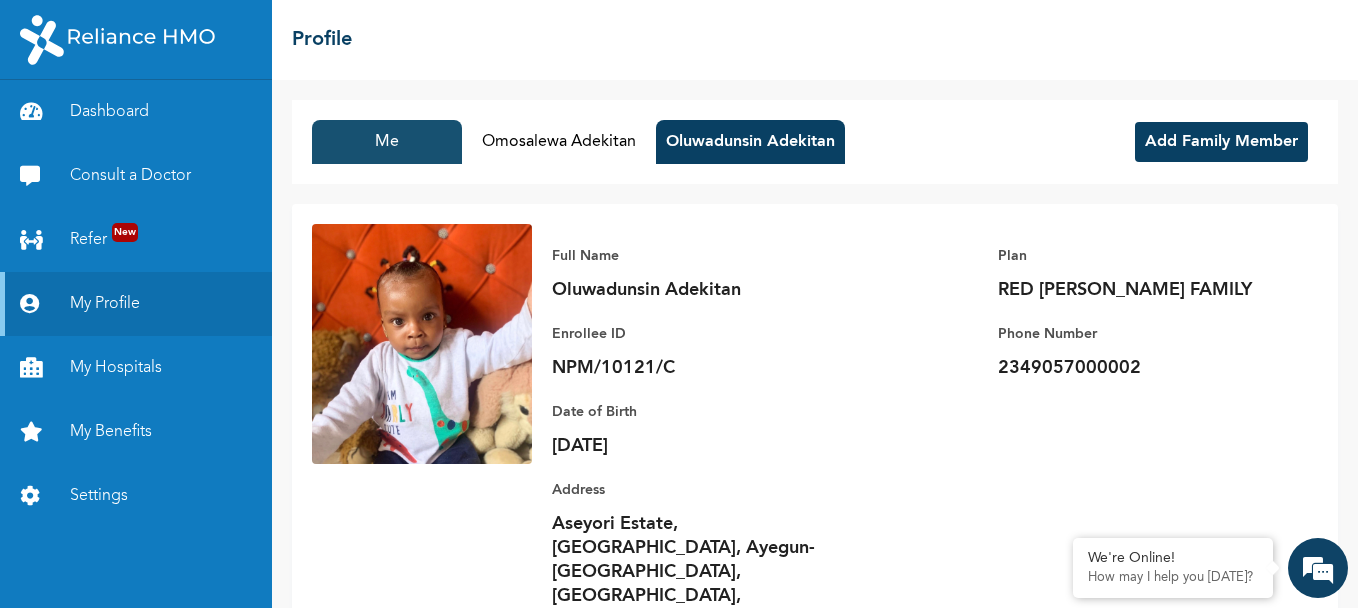 click on "Me" at bounding box center [387, 142] 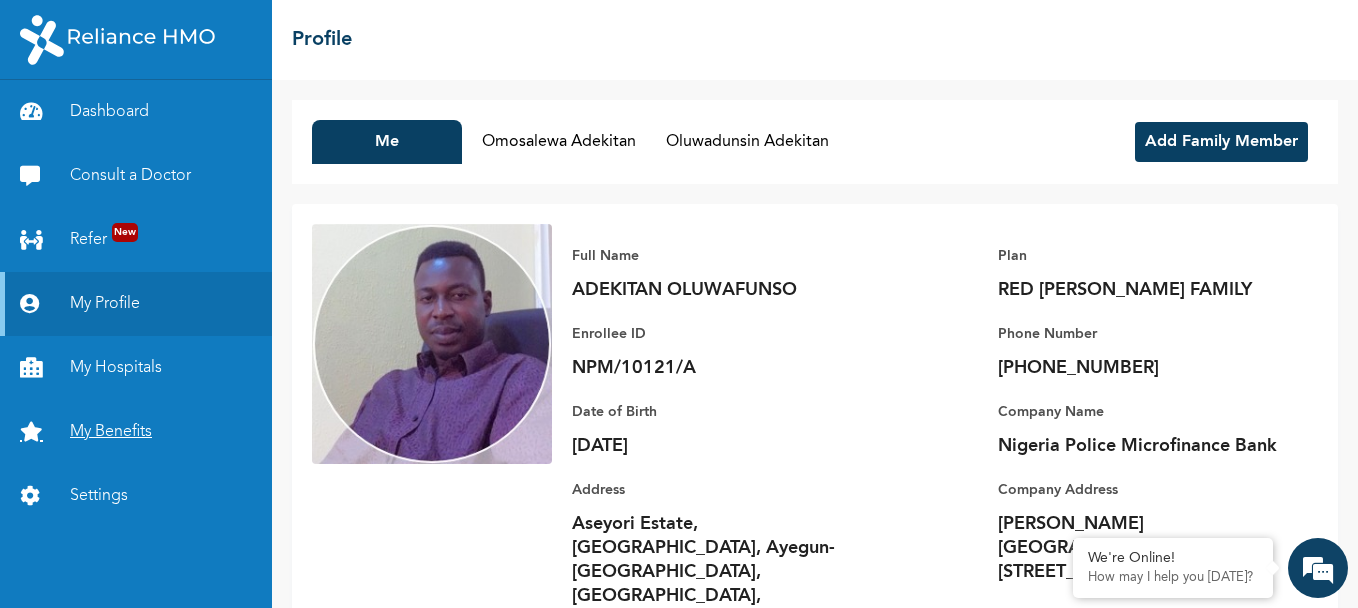 click on "My Benefits" at bounding box center [136, 432] 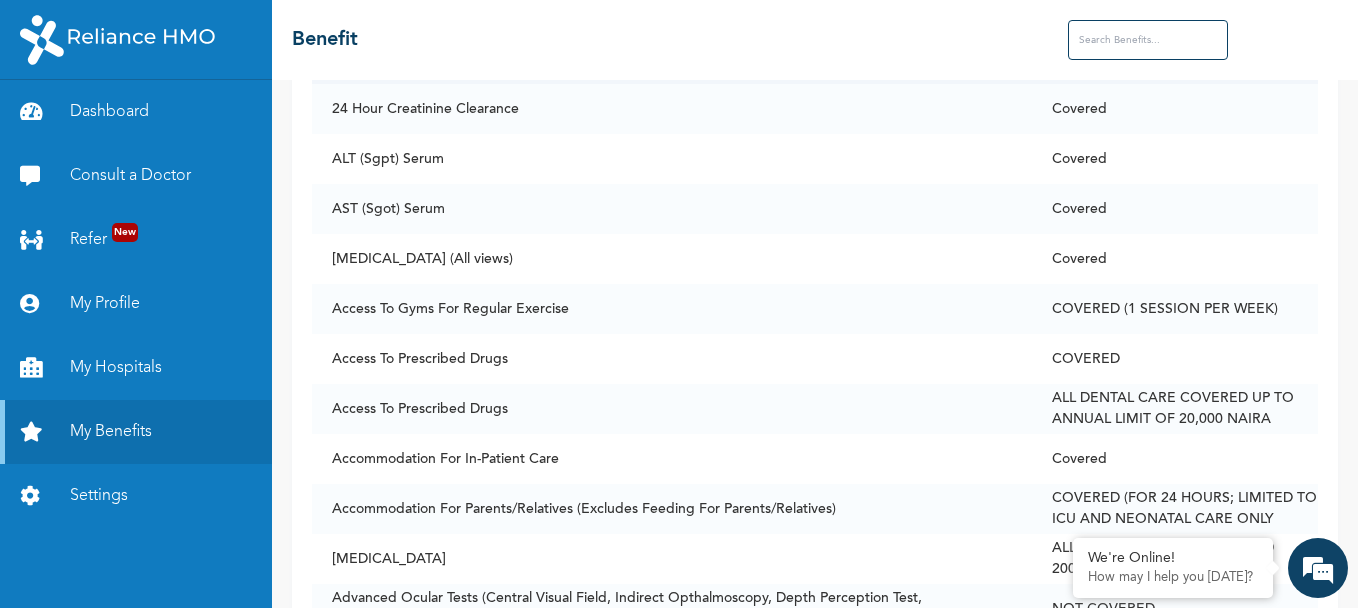 scroll, scrollTop: 0, scrollLeft: 0, axis: both 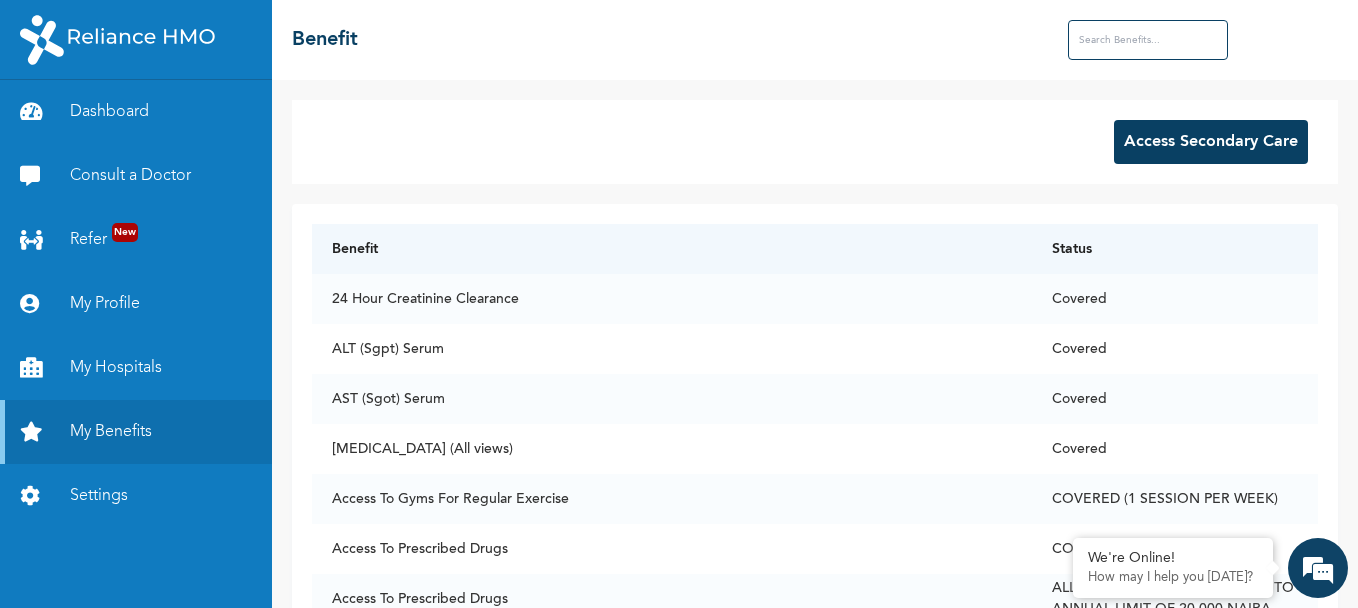 click on "Access Secondary Care" at bounding box center (1211, 142) 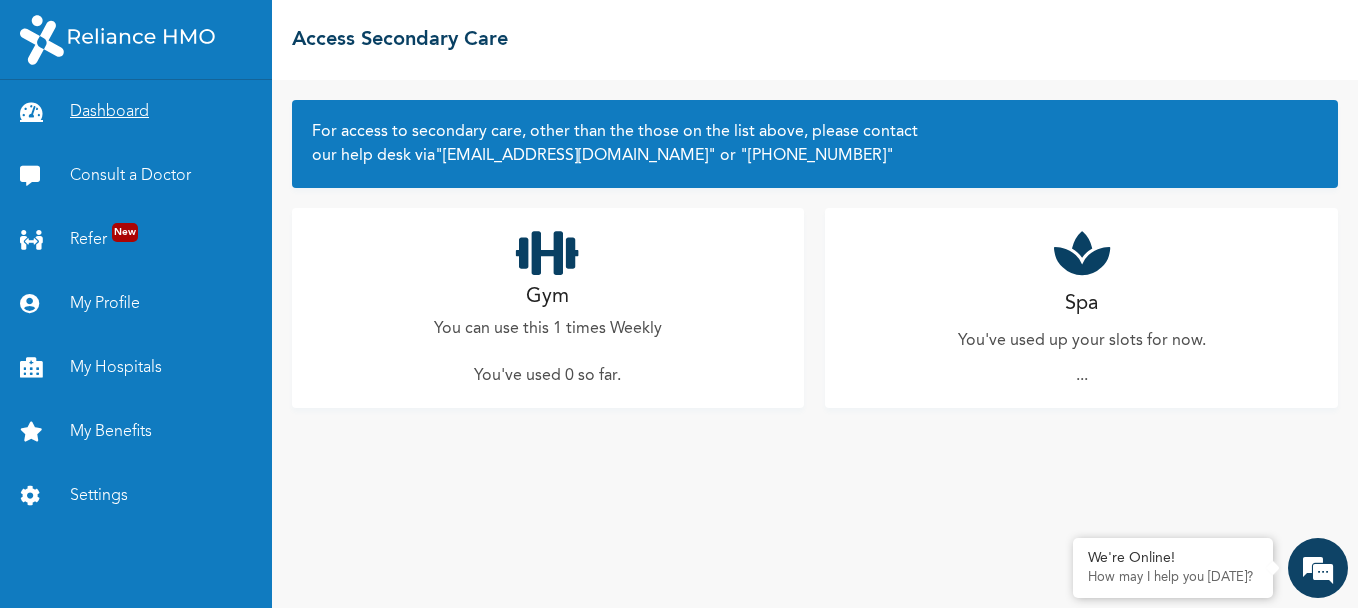 click on "Dashboard" at bounding box center (136, 112) 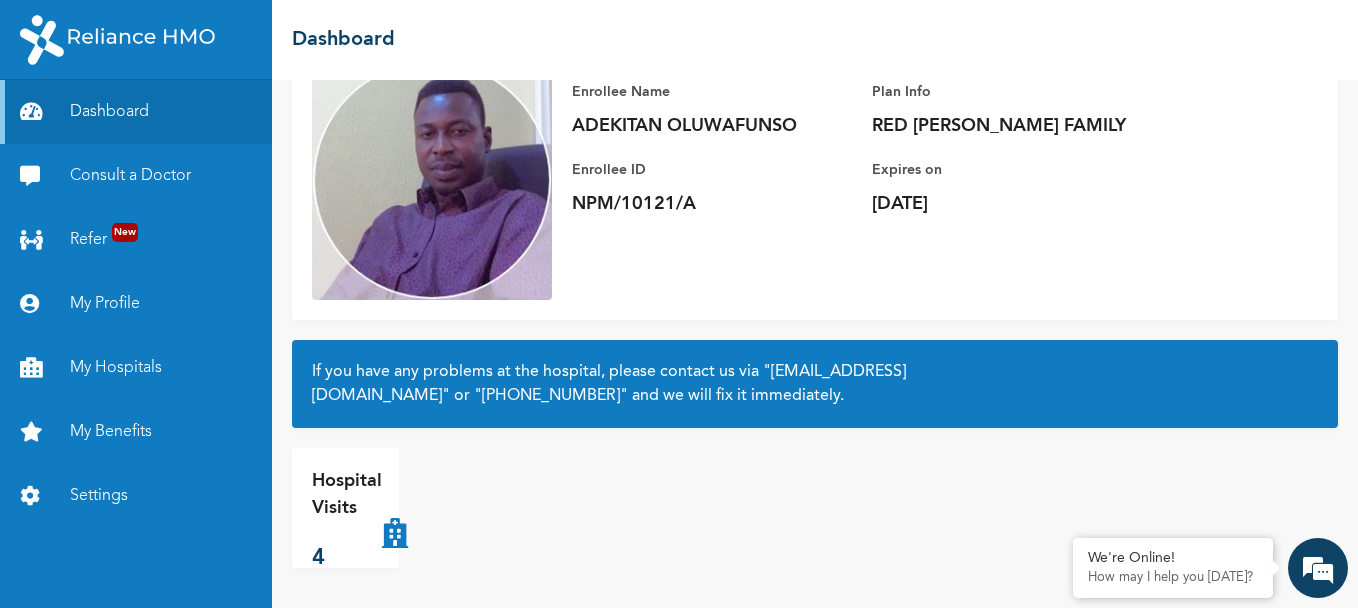 scroll, scrollTop: 0, scrollLeft: 0, axis: both 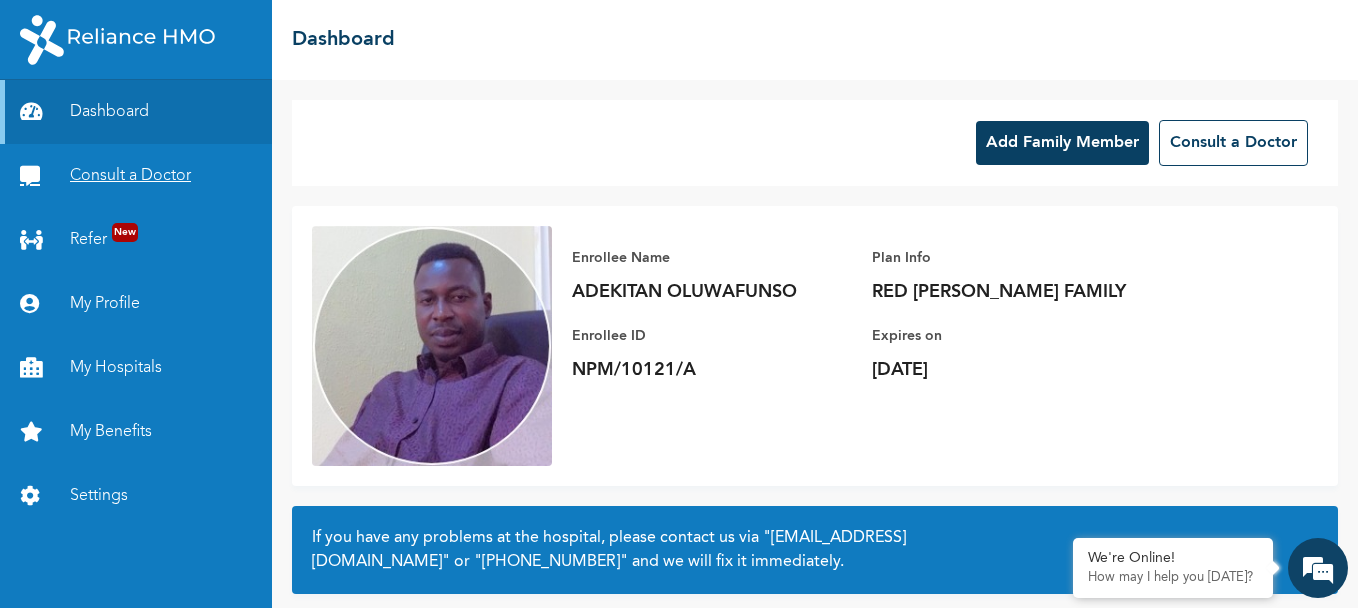 click on "Consult a Doctor" at bounding box center (136, 176) 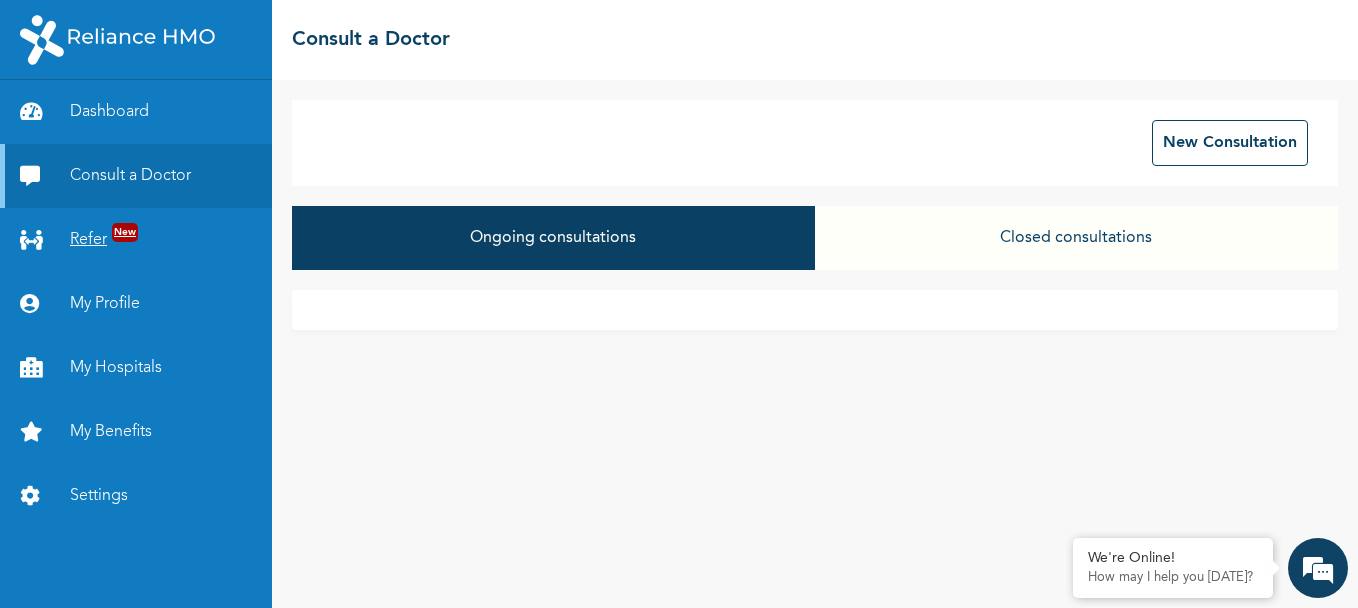 click on "Refer New" at bounding box center [136, 240] 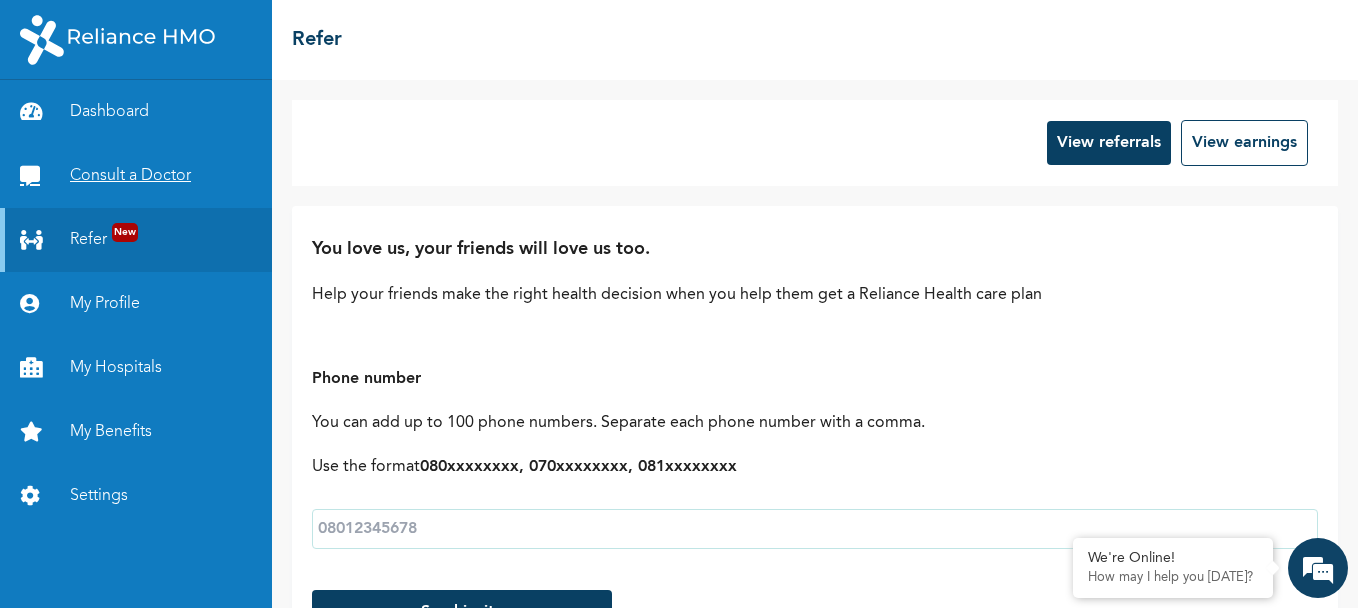 click on "Consult a Doctor" at bounding box center [136, 176] 